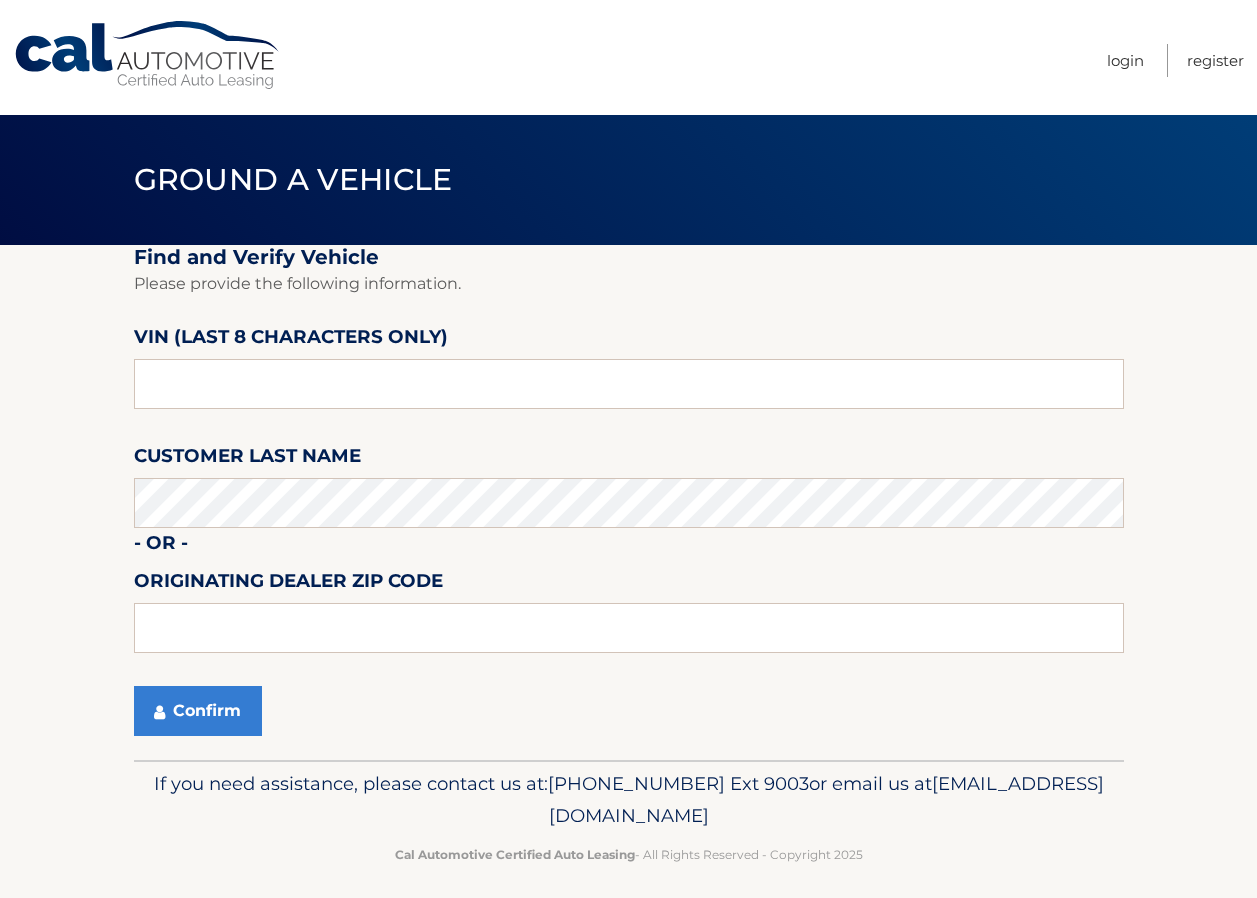scroll, scrollTop: 0, scrollLeft: 0, axis: both 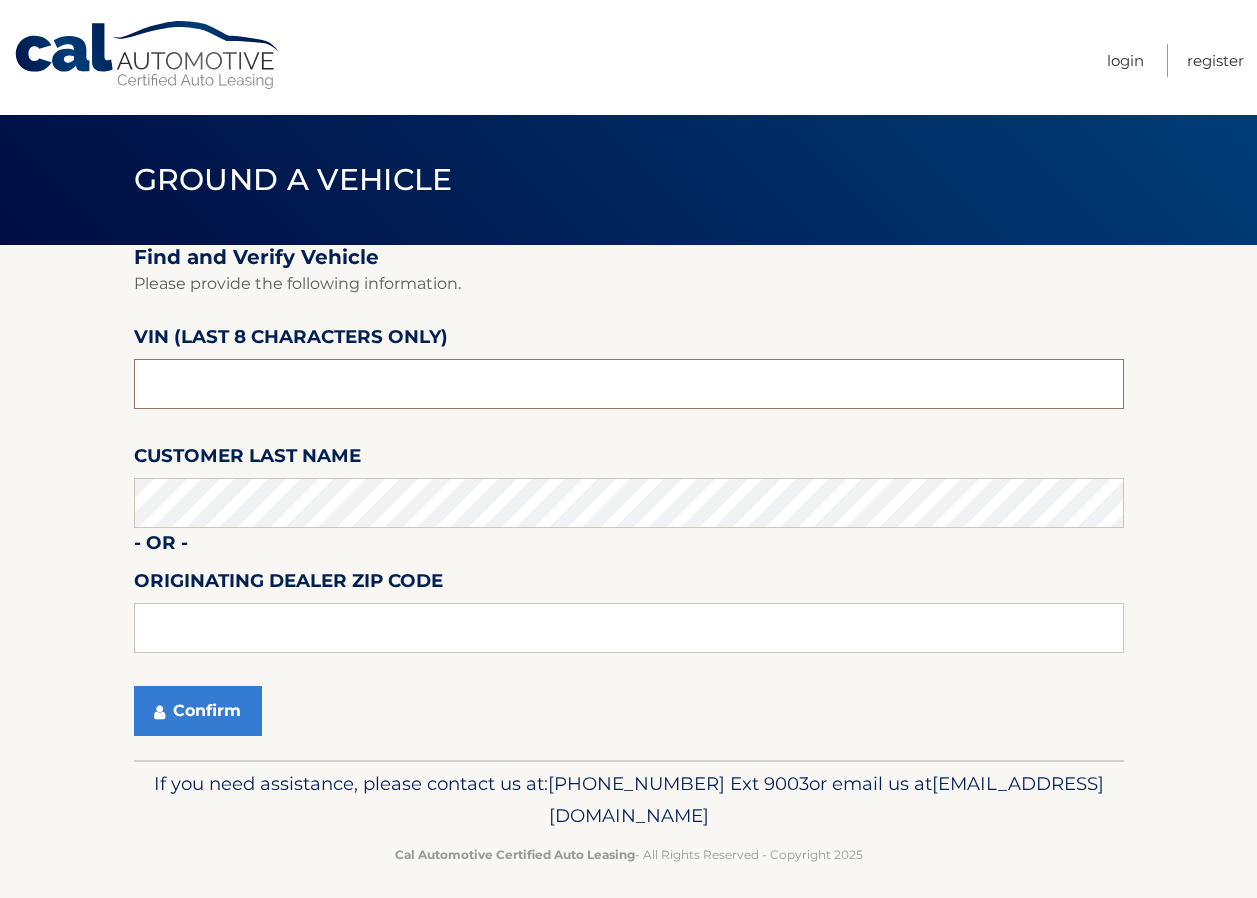 click at bounding box center (629, 384) 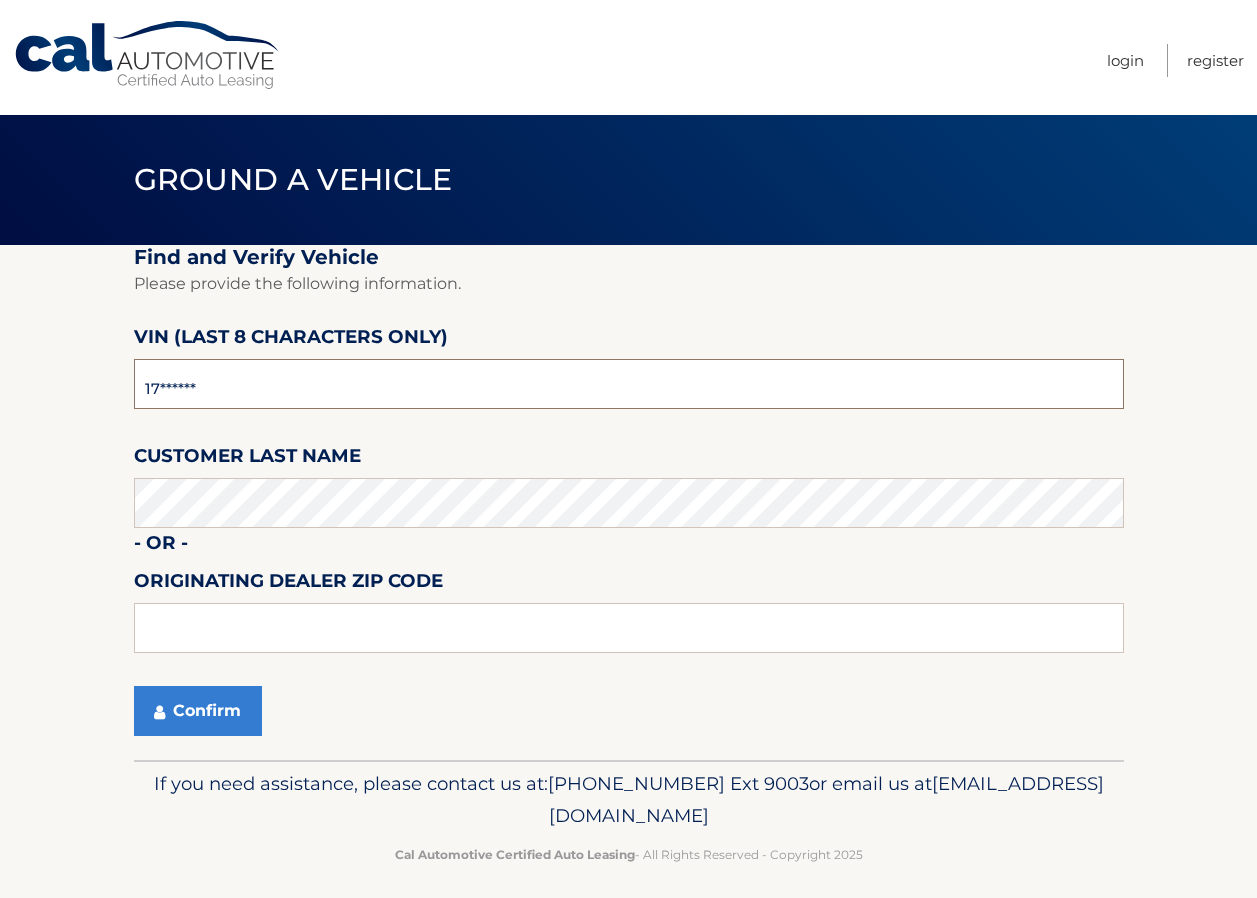 type on "1*******" 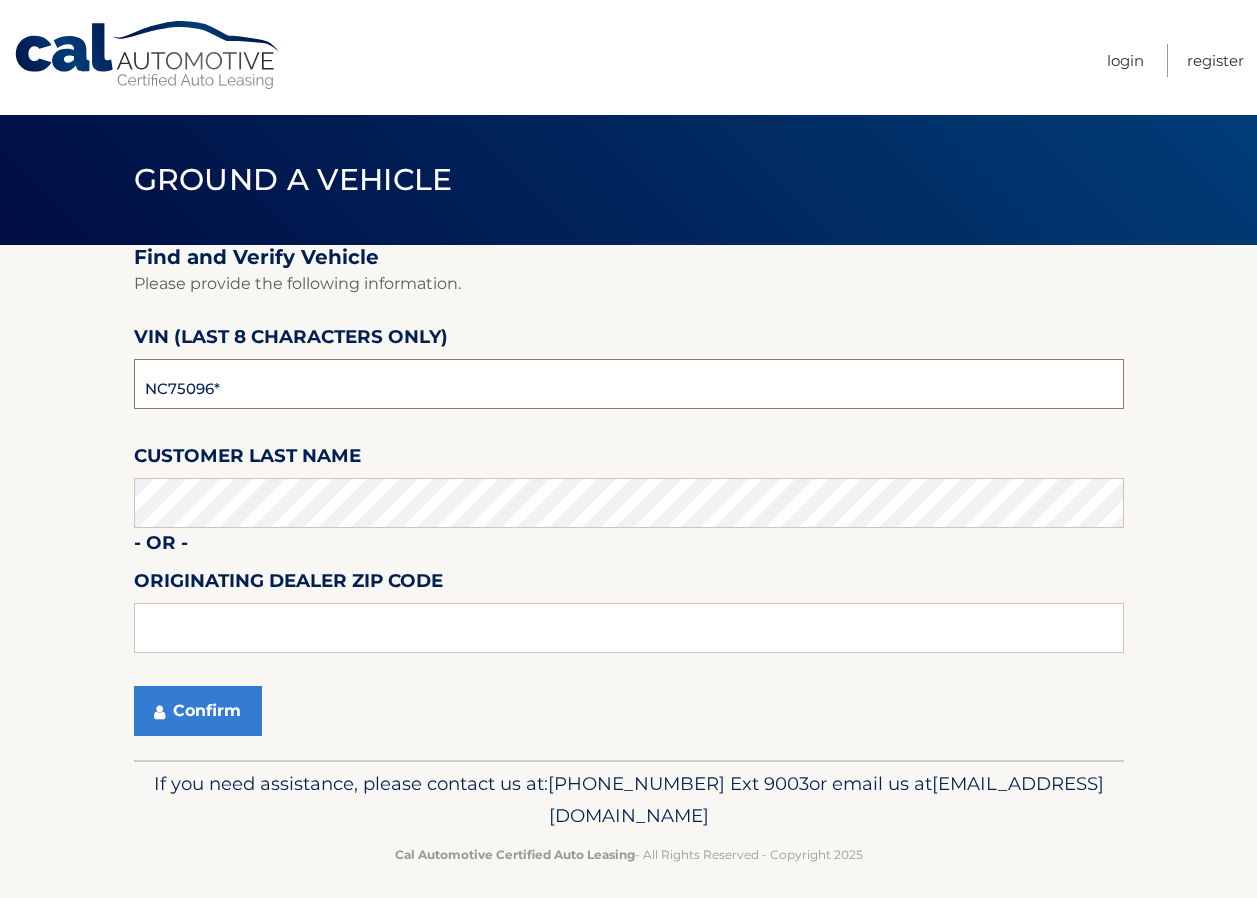 type on "NC175096" 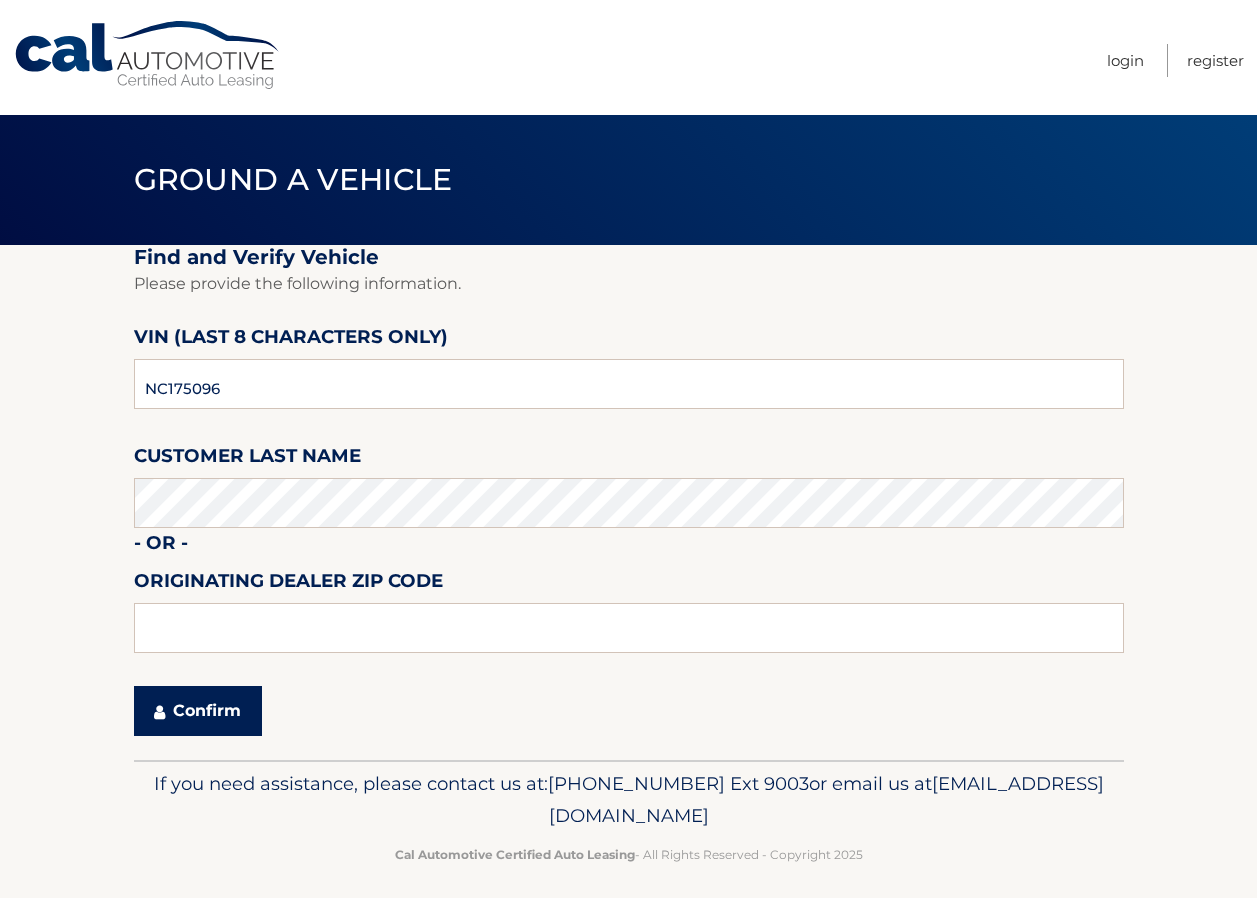 click on "Confirm" at bounding box center (198, 711) 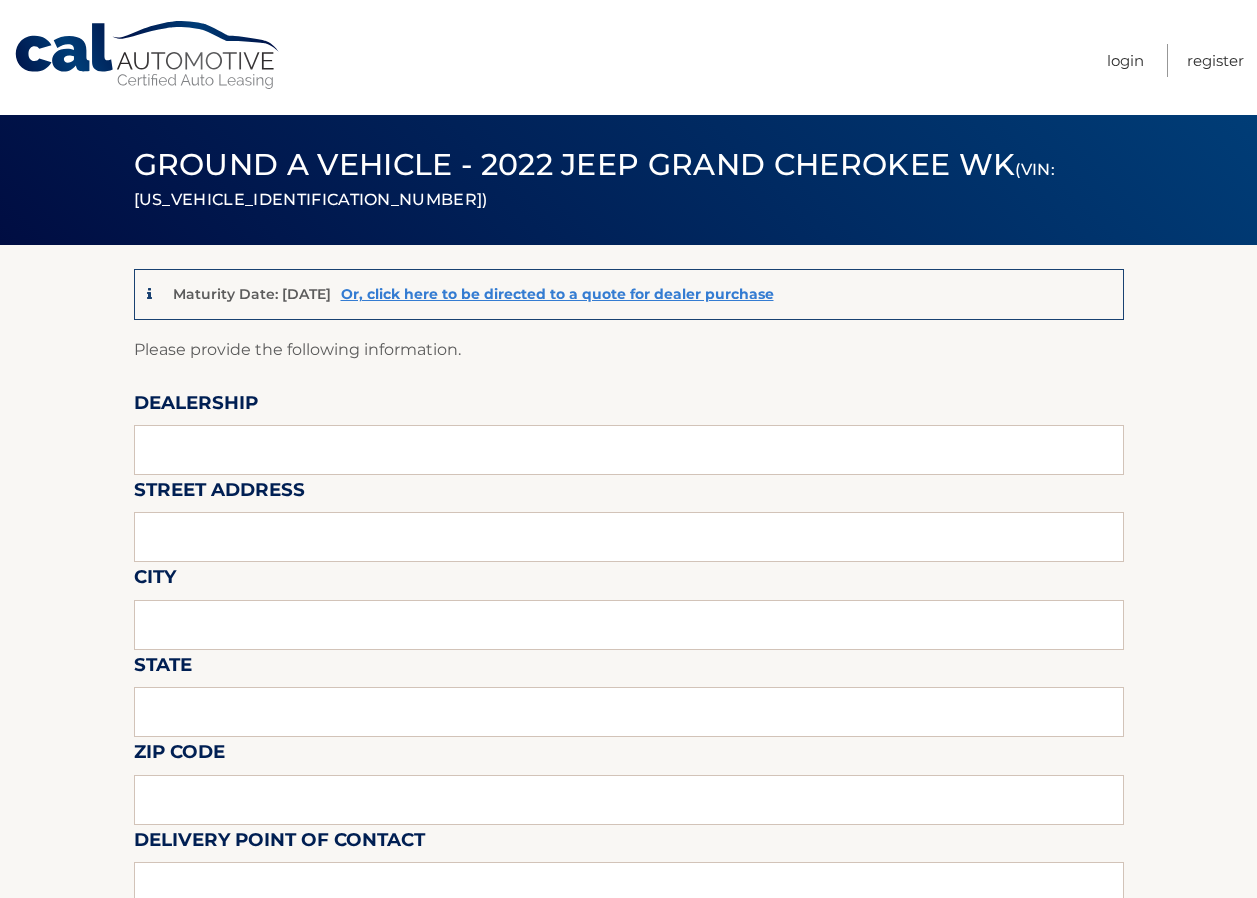 scroll, scrollTop: 0, scrollLeft: 0, axis: both 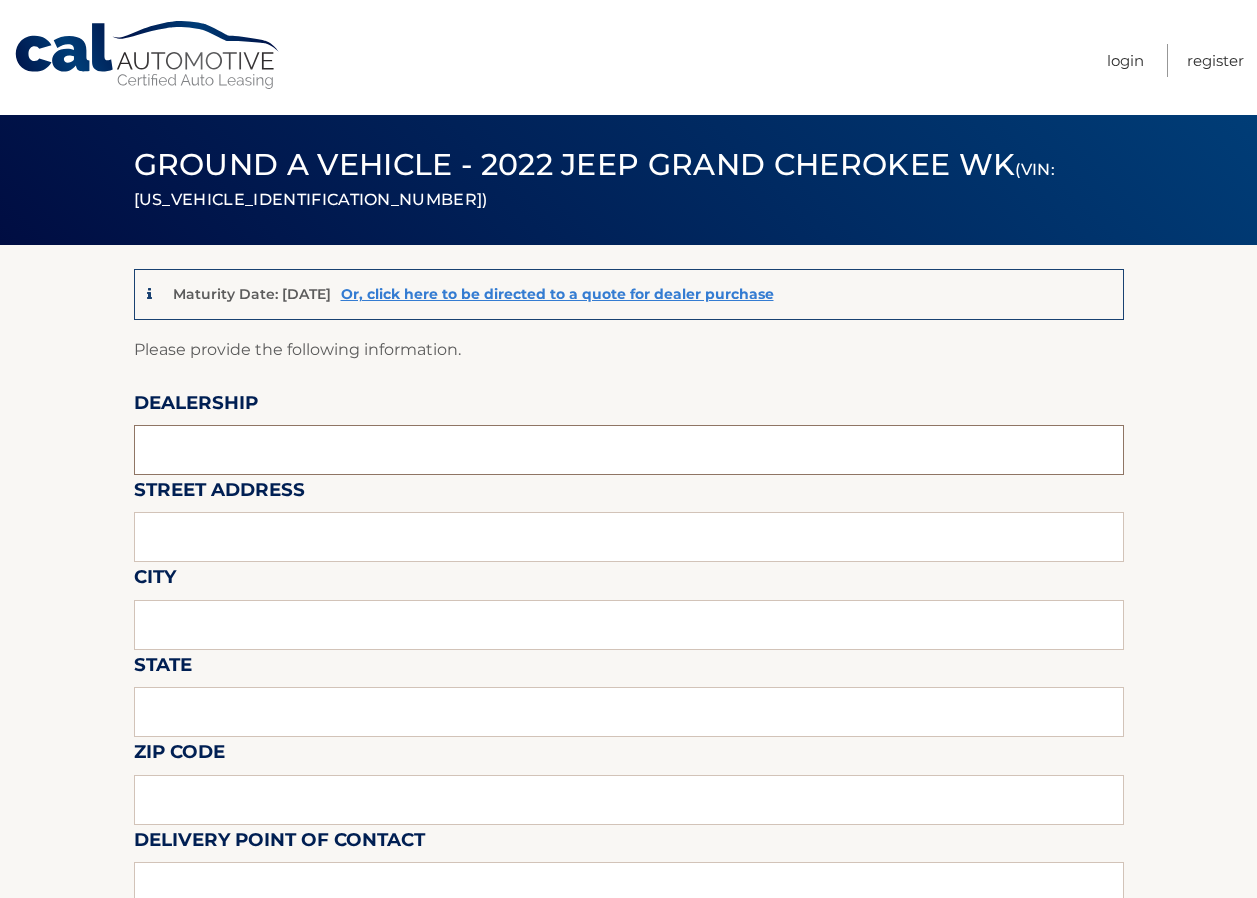 paste on "1C4RJFAG0NC175096" 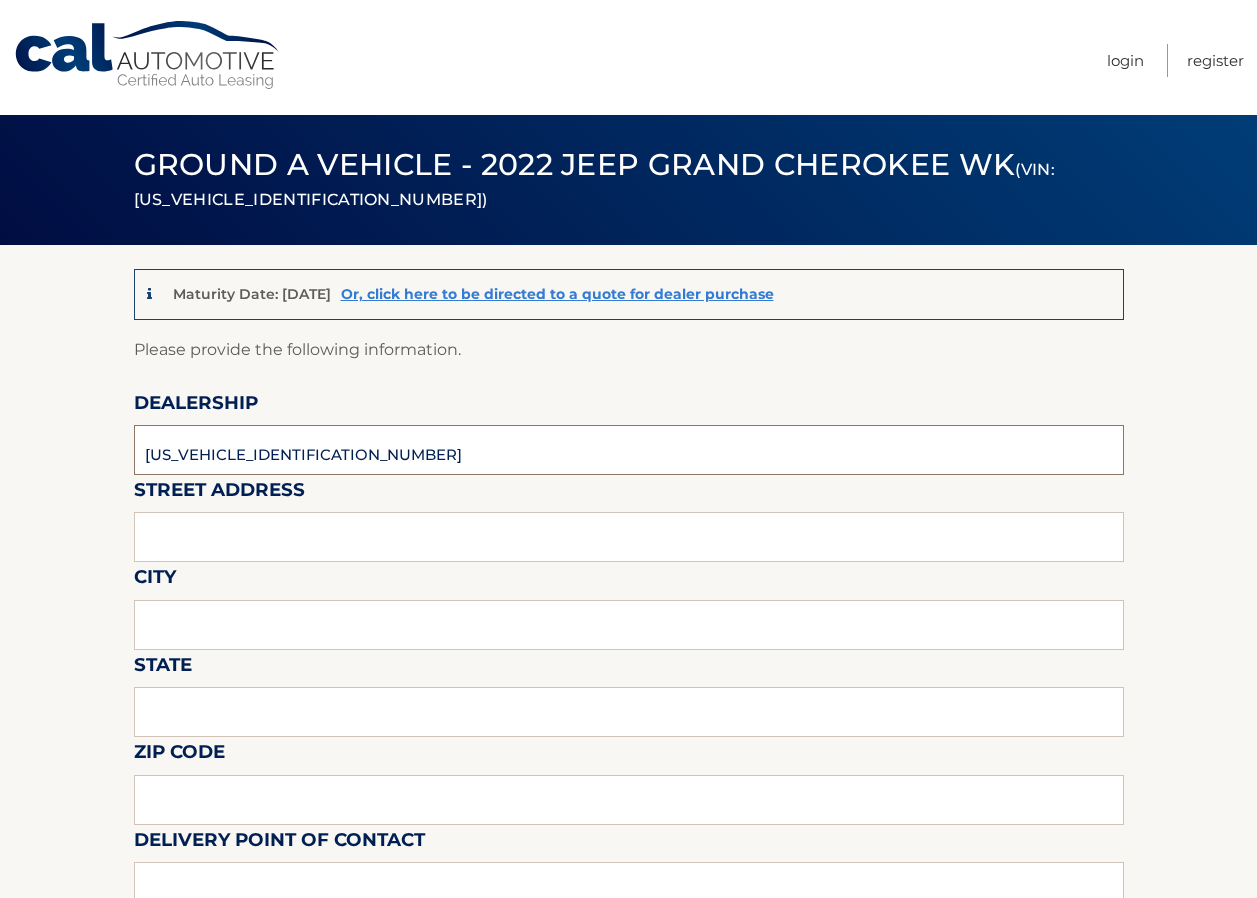 click on "1C4RJFAG0NC175096" at bounding box center (629, 450) 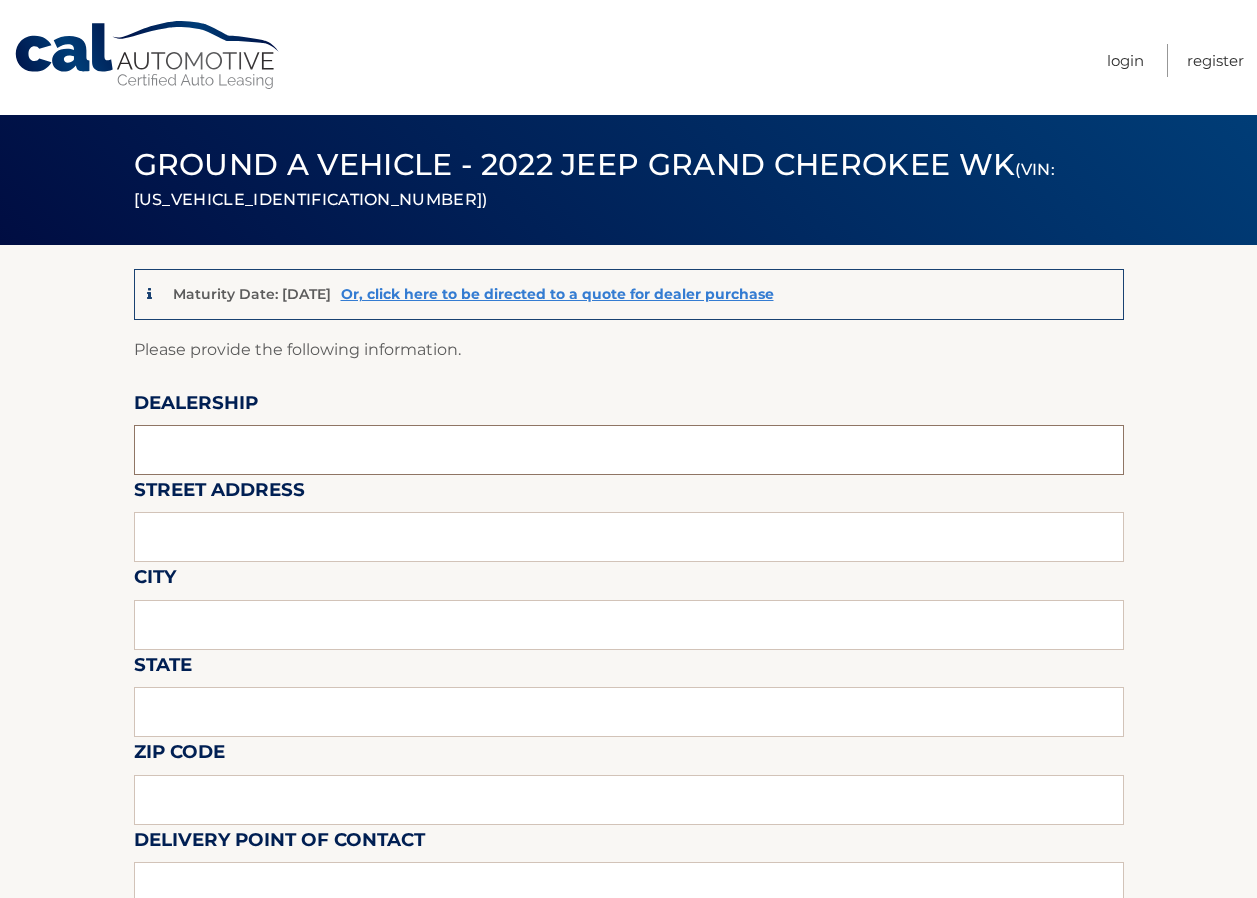 click at bounding box center (629, 450) 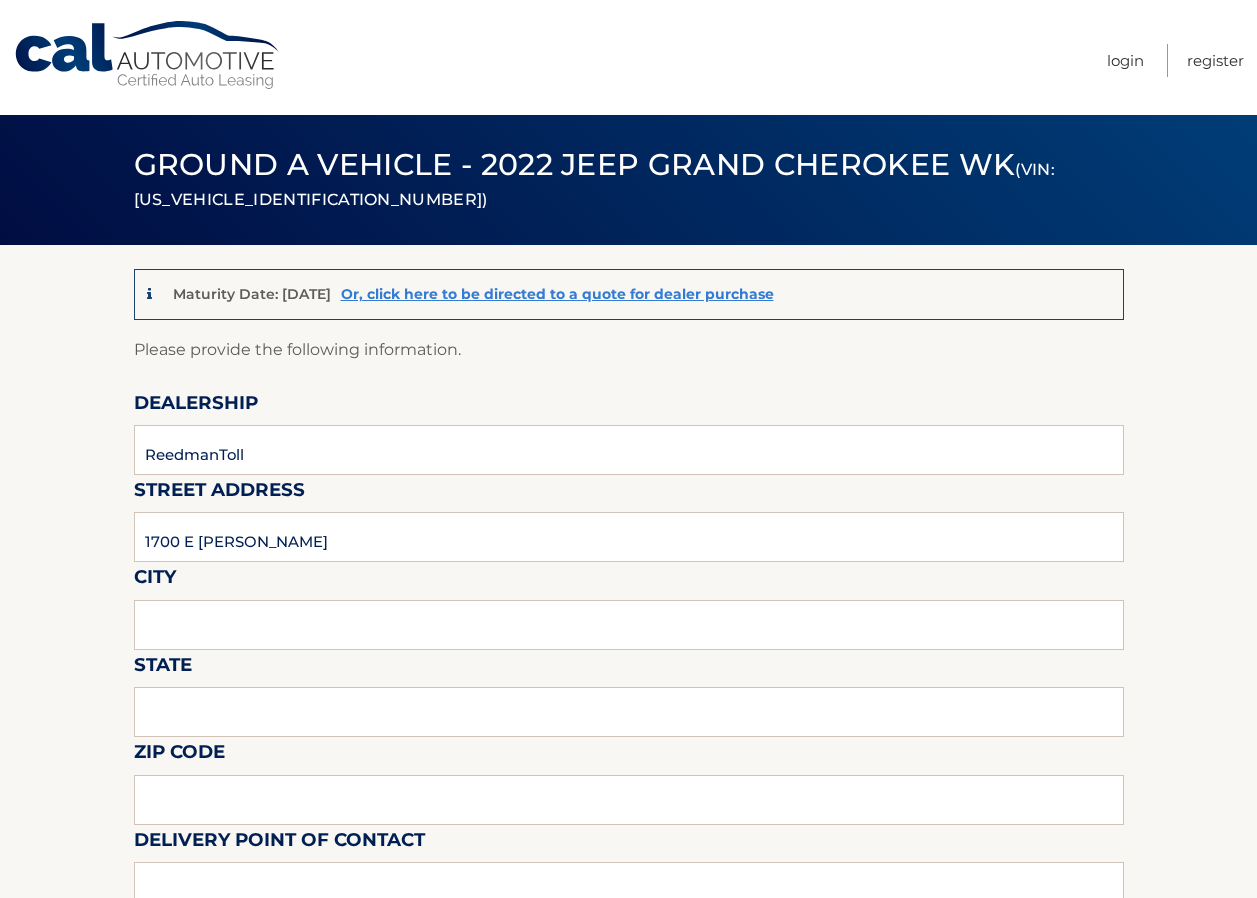 type on "LANGHORNE" 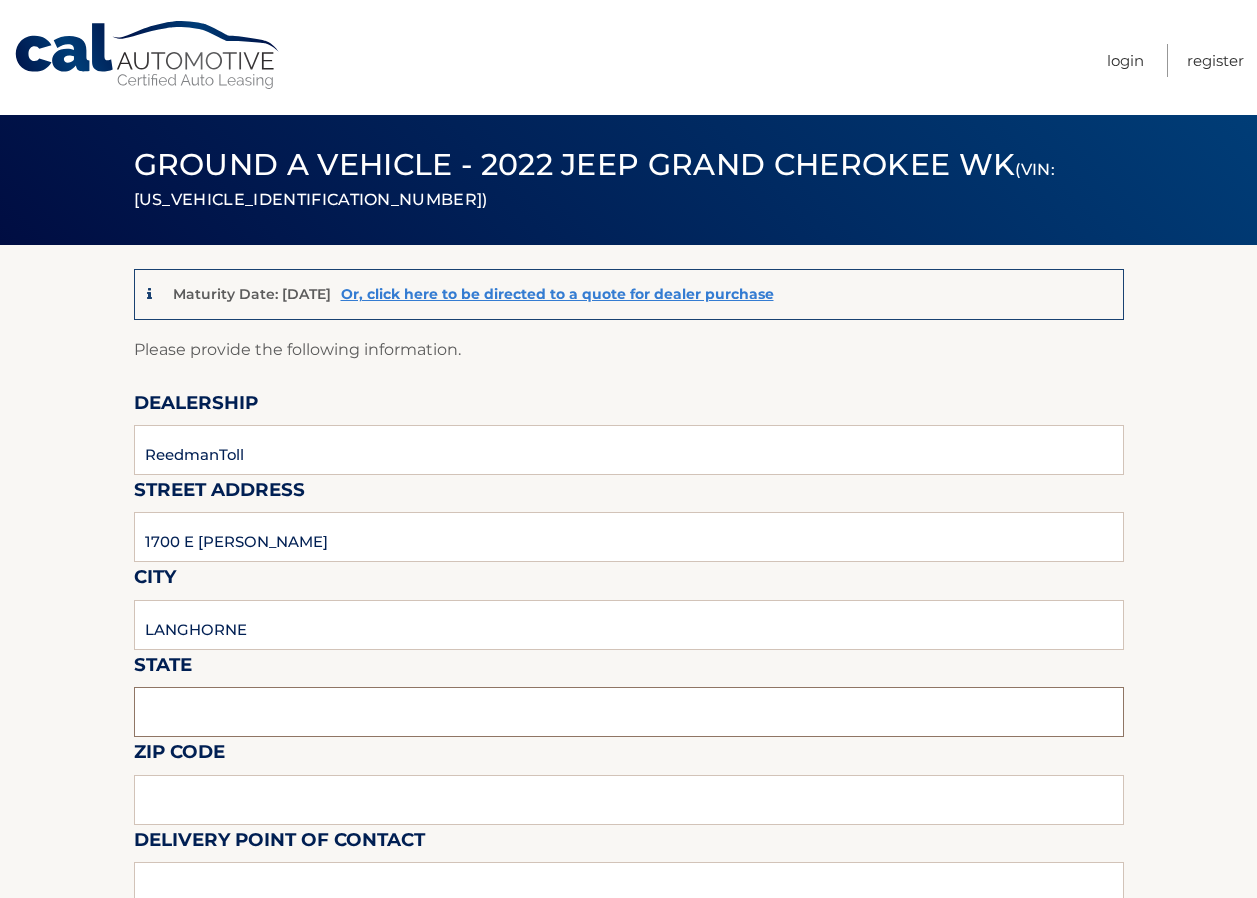 type on "PA" 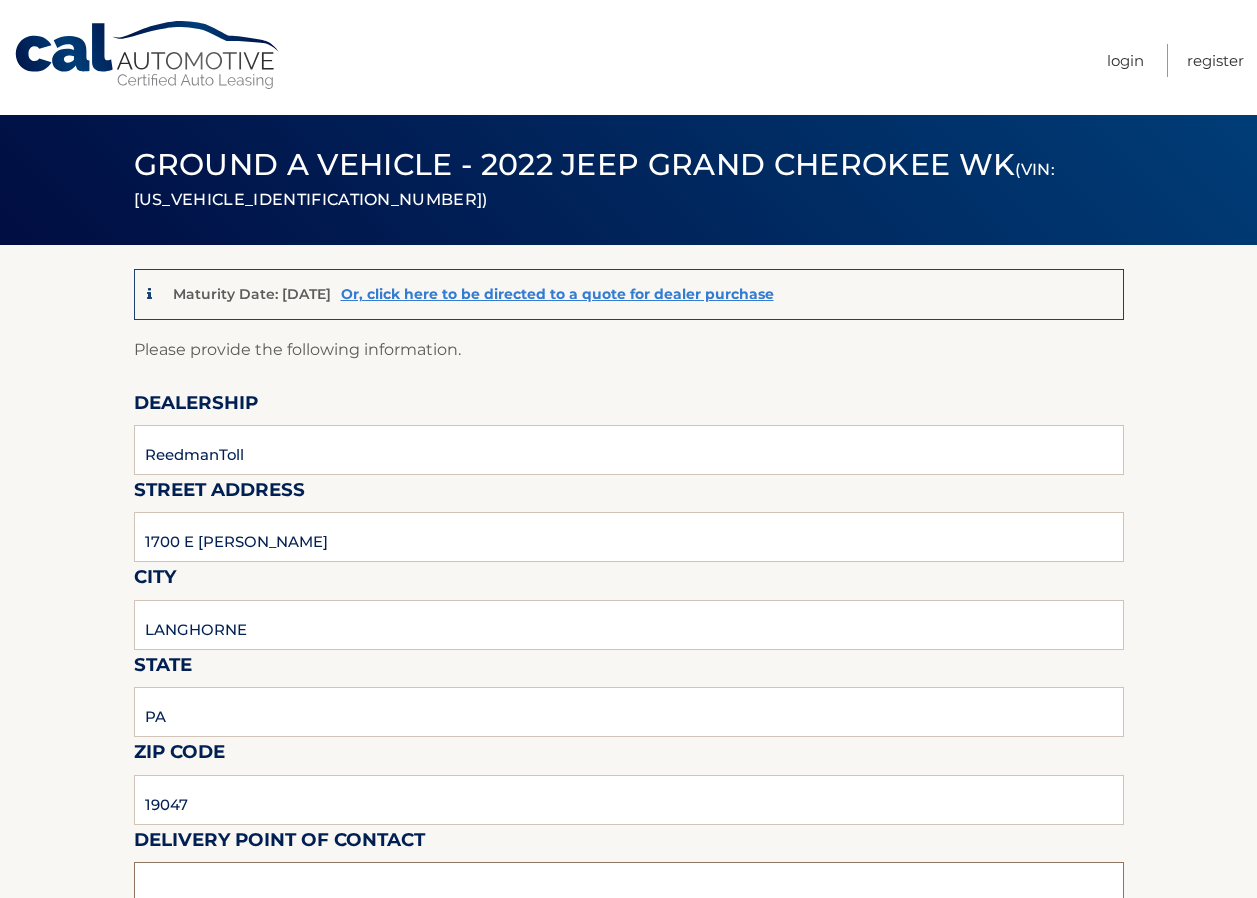 type on "STEVE NOWA" 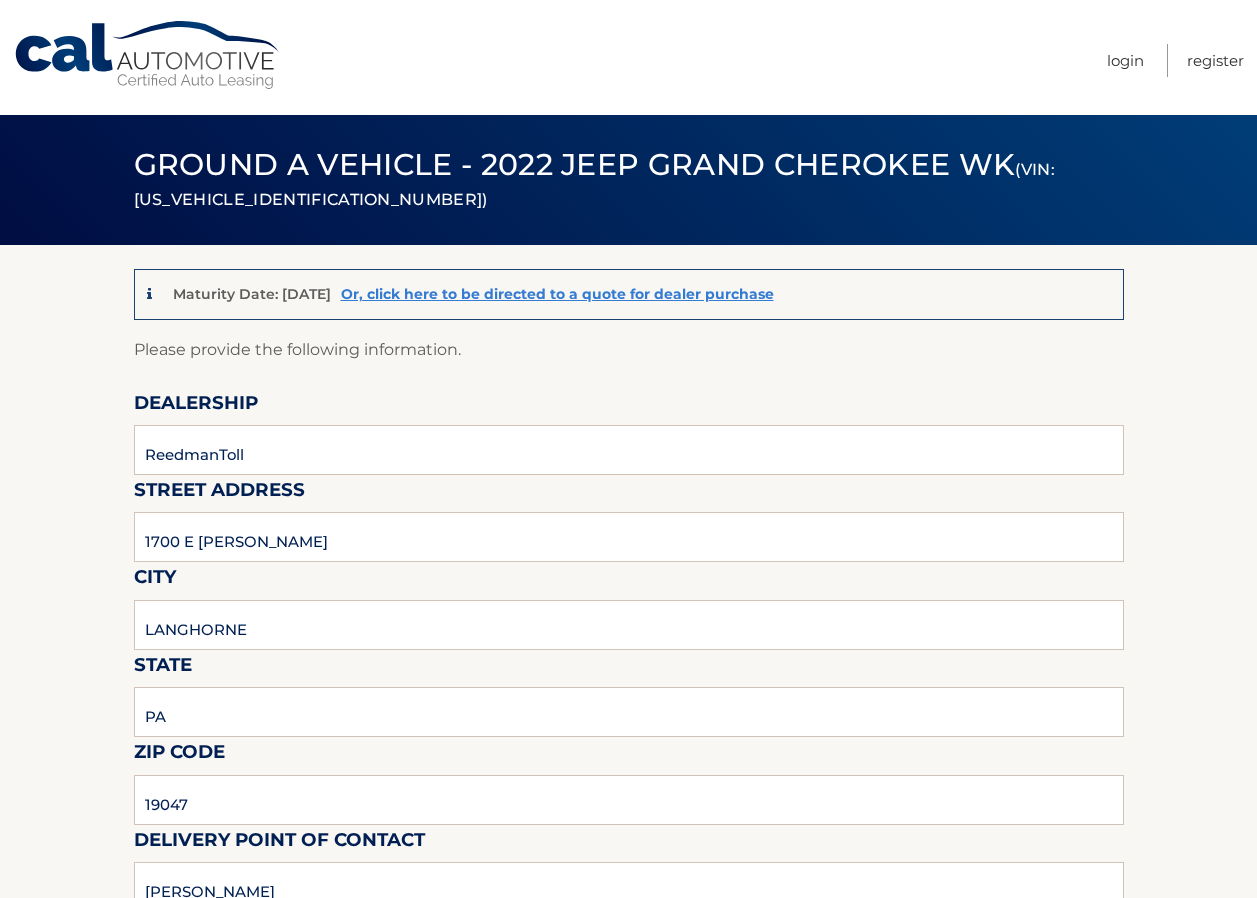 type on "STEVE NOWA" 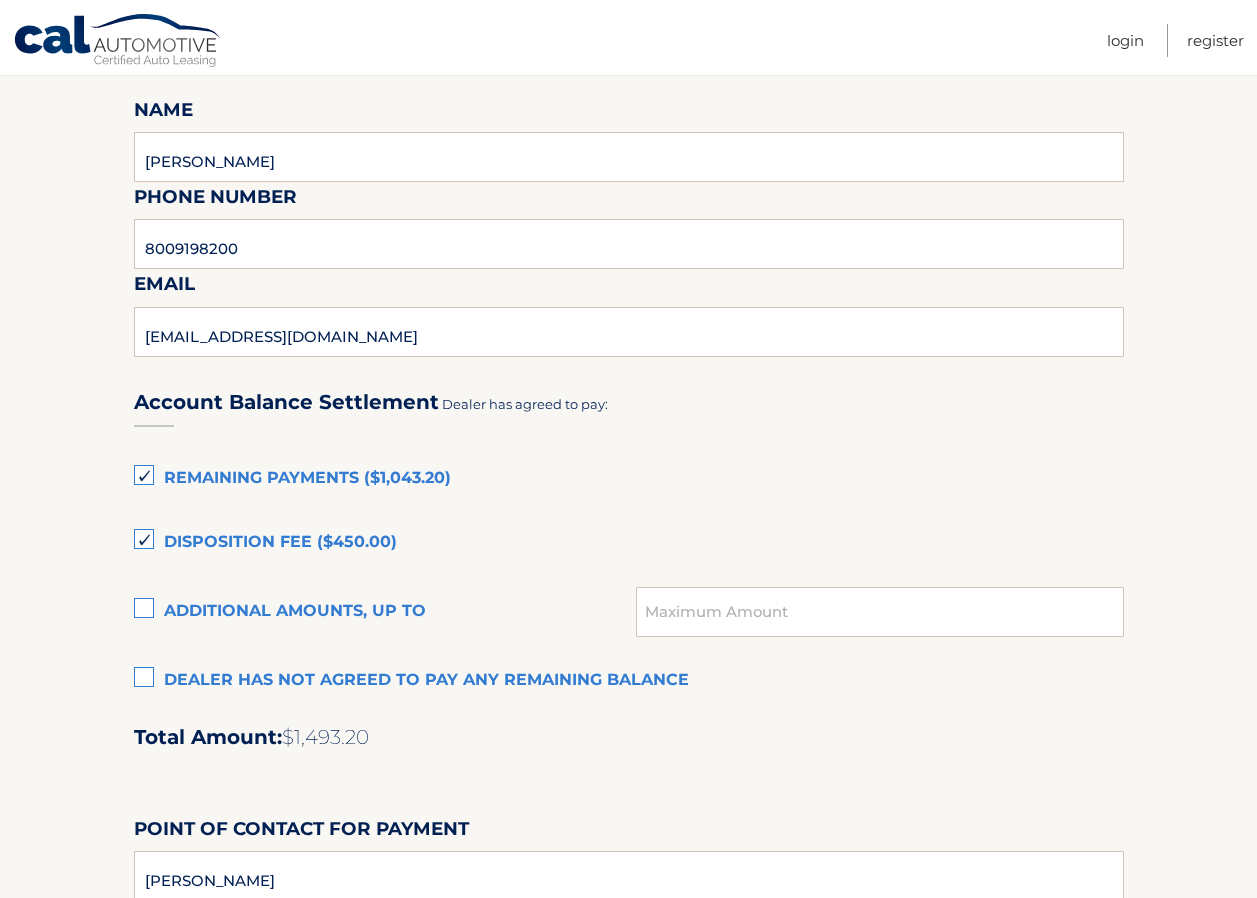 scroll, scrollTop: 1100, scrollLeft: 0, axis: vertical 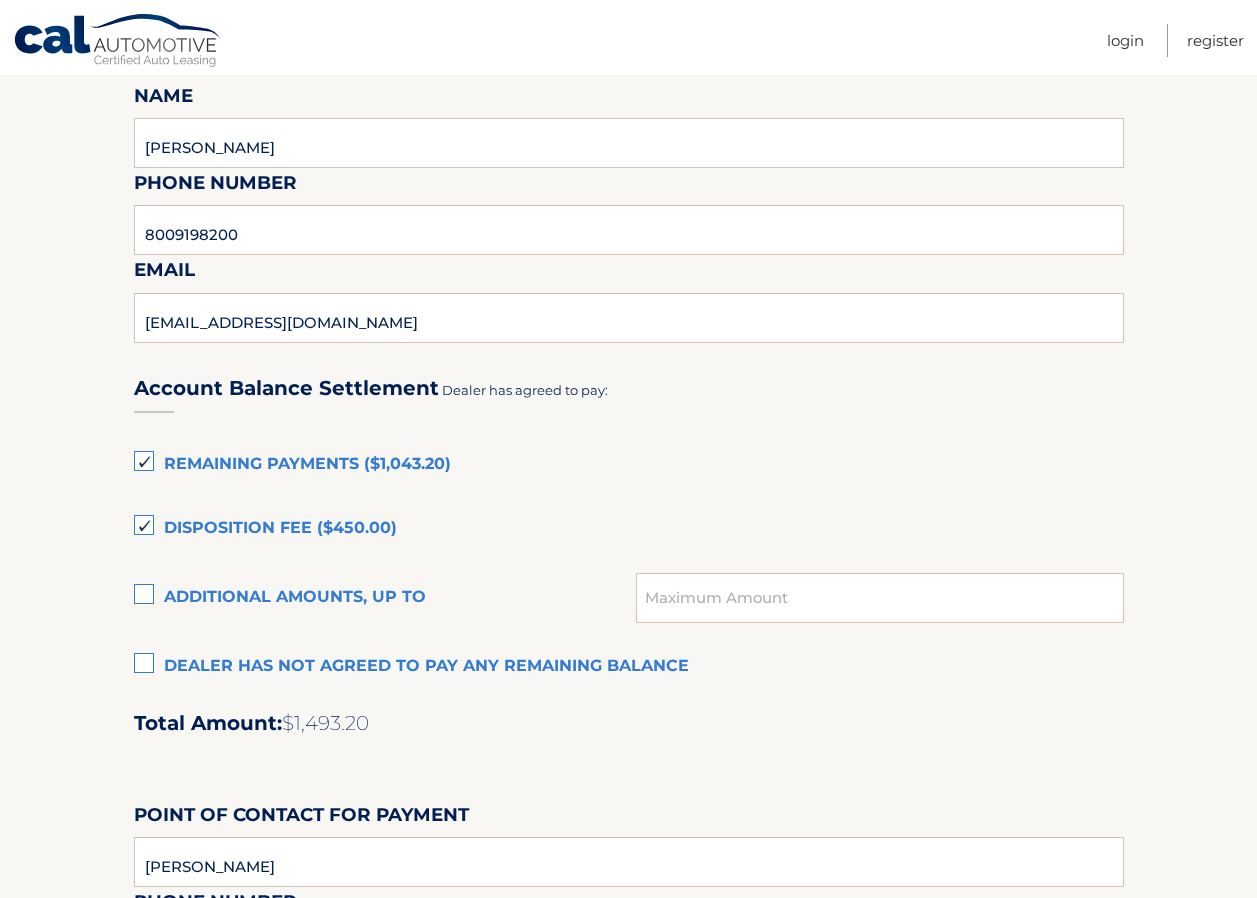 click on "Remaining Payments ($1,043.20)" at bounding box center [629, 465] 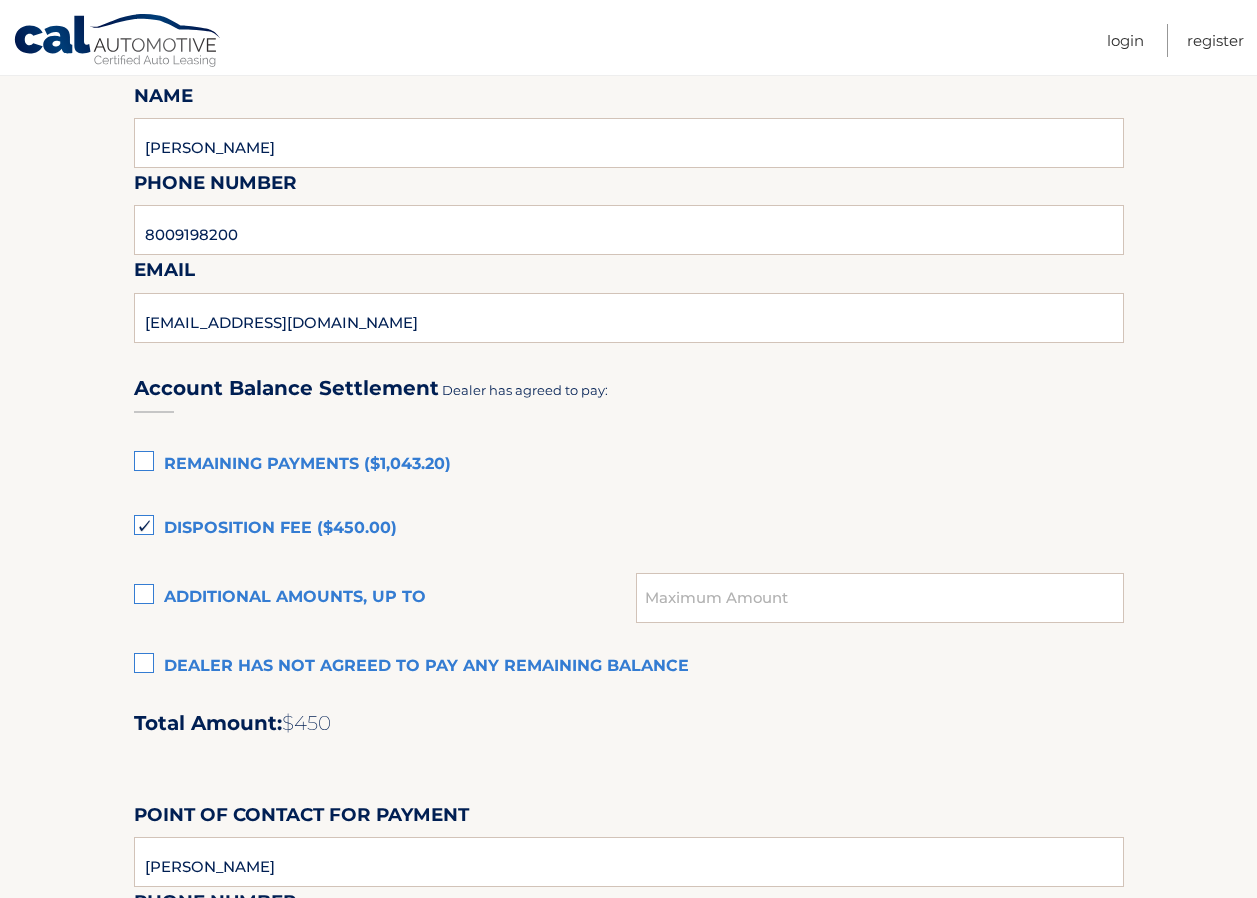 click on "Disposition Fee ($450.00)" at bounding box center (629, 529) 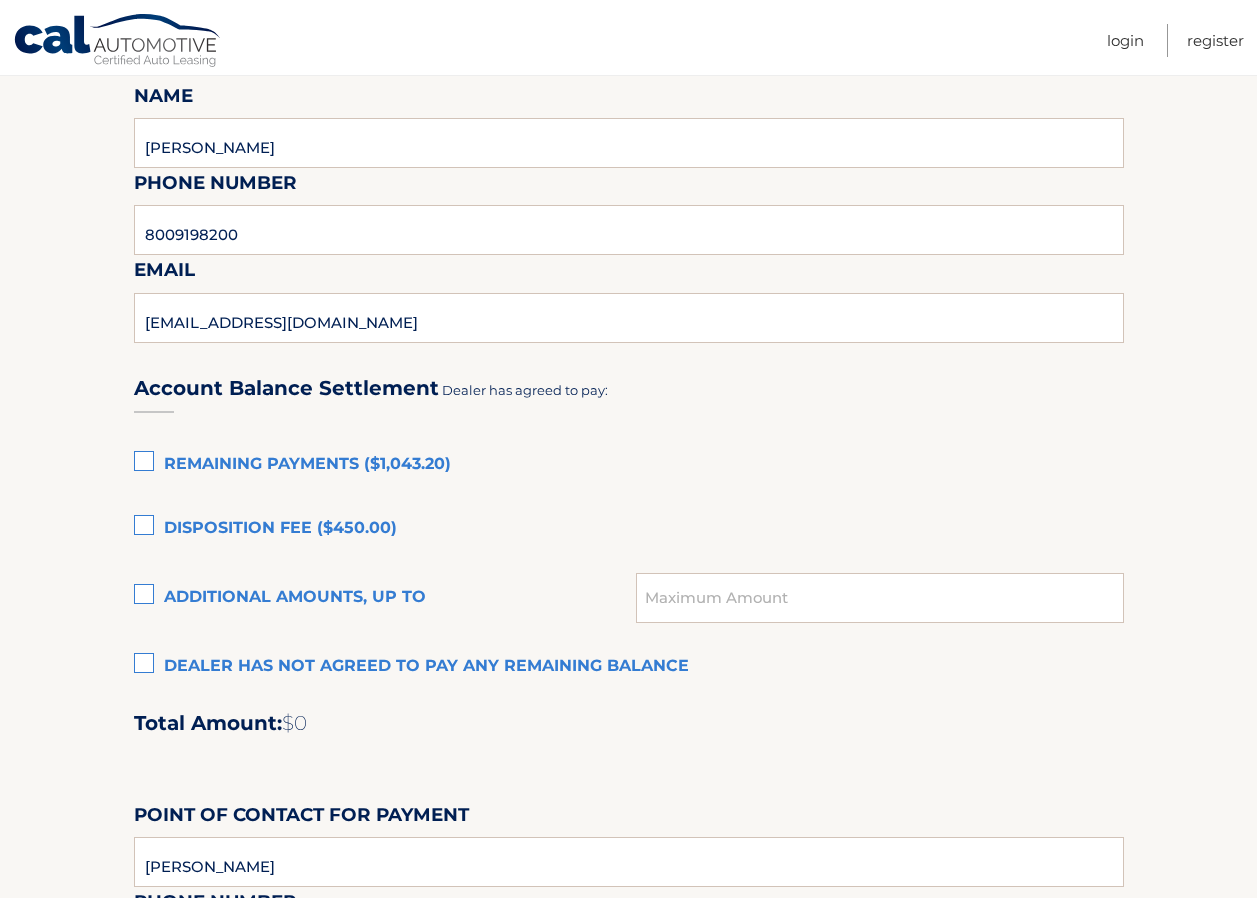 click on "Dealer has not agreed to pay any remaining balance" at bounding box center (629, 667) 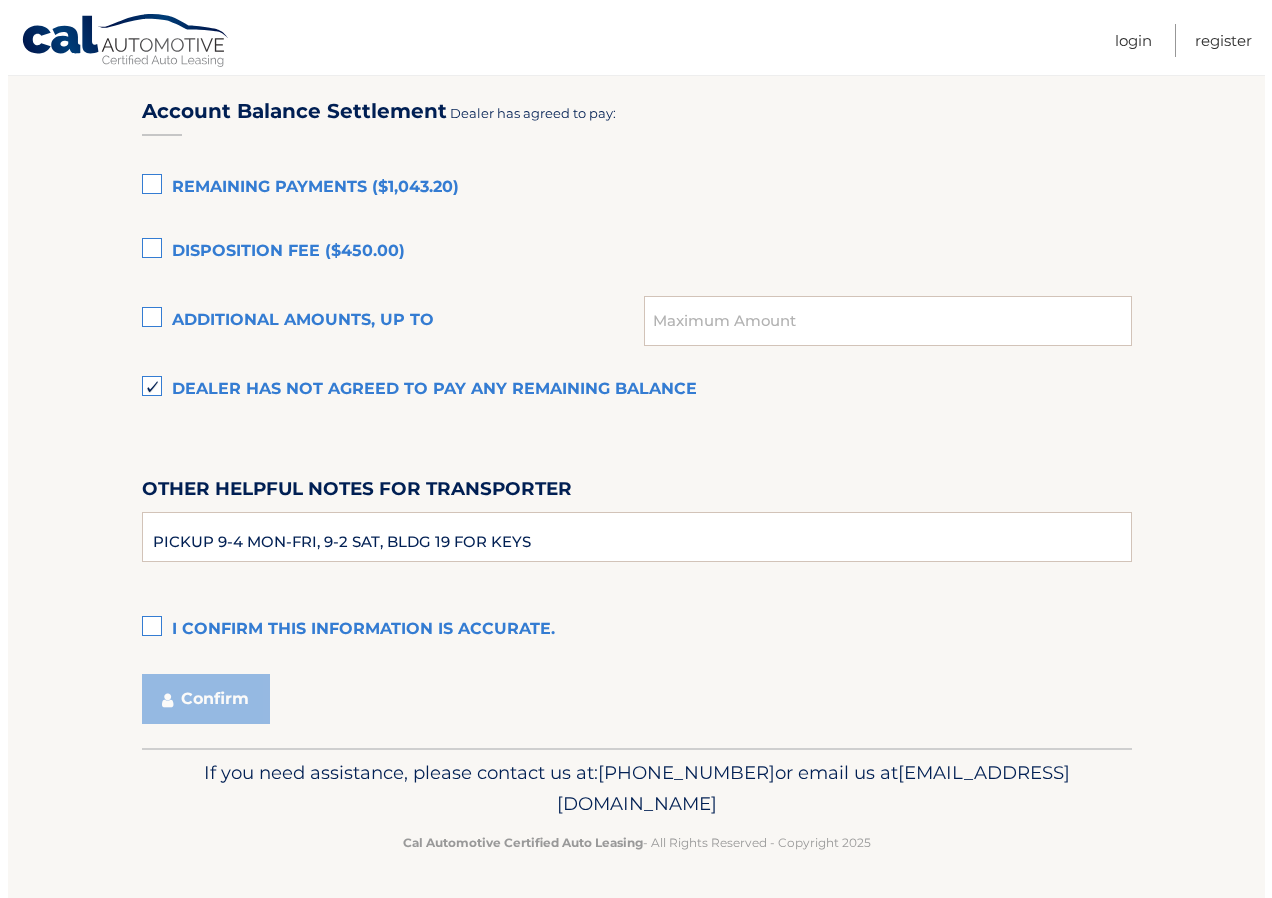 scroll, scrollTop: 1379, scrollLeft: 0, axis: vertical 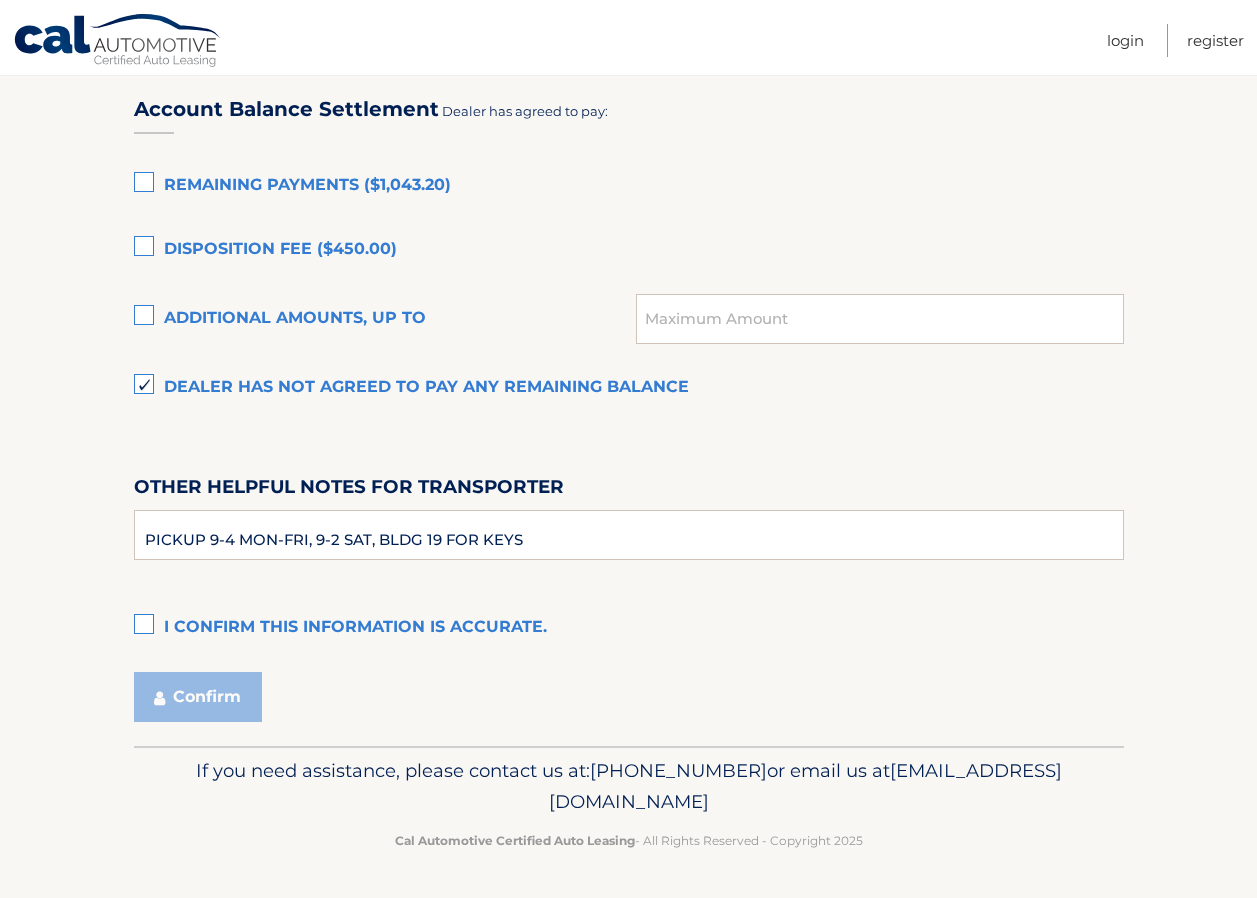 click on "I confirm this information is accurate." at bounding box center [629, 628] 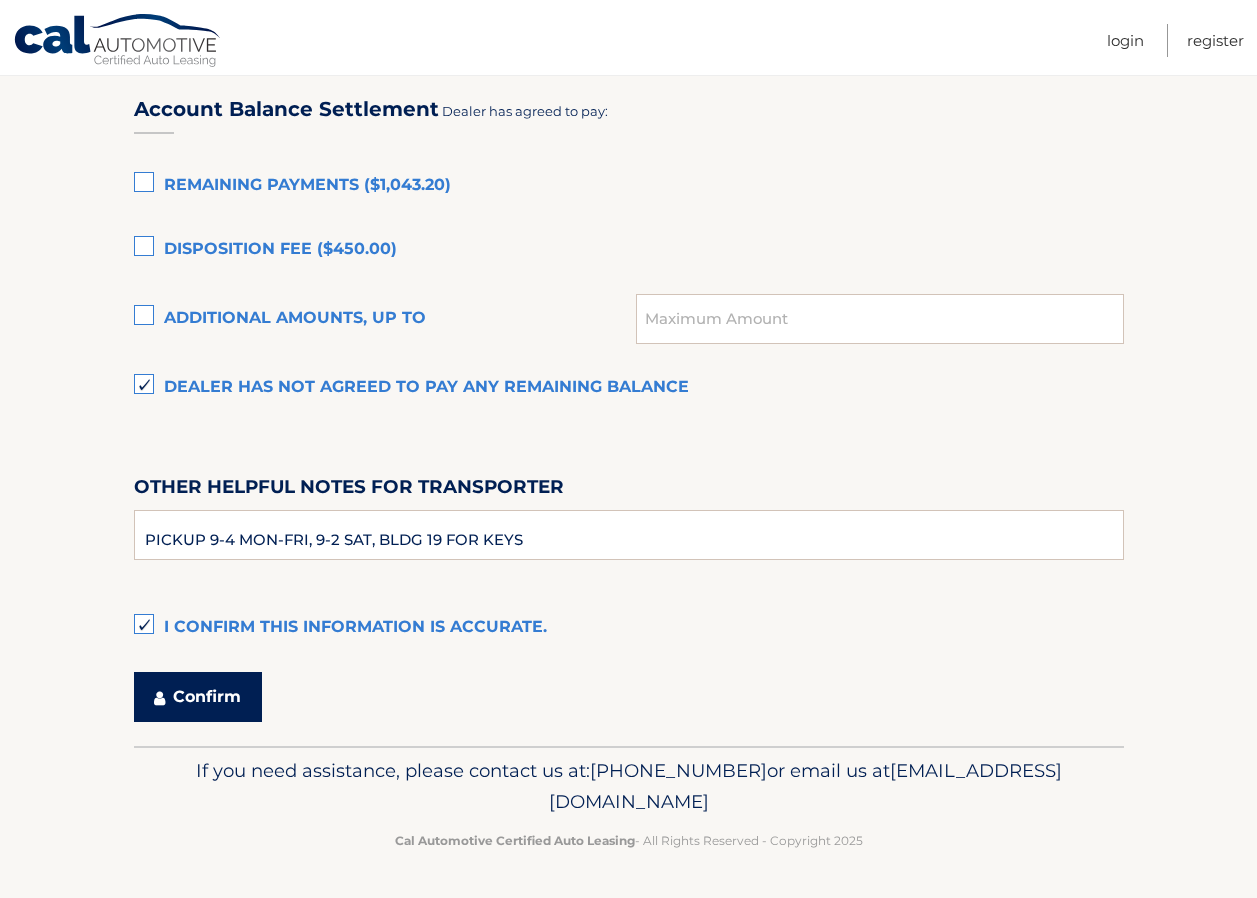 click on "Confirm" at bounding box center (198, 697) 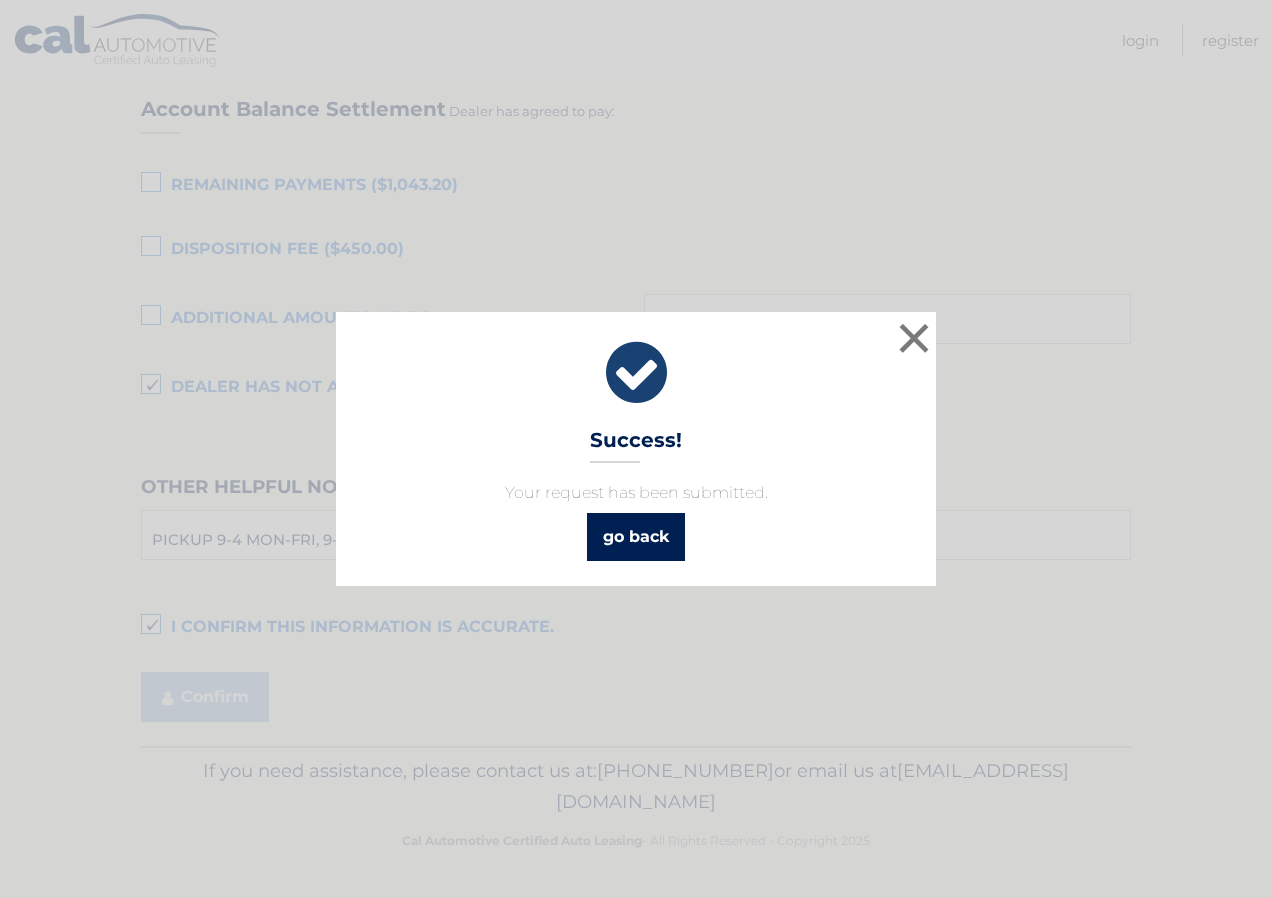 click on "go back" at bounding box center (636, 537) 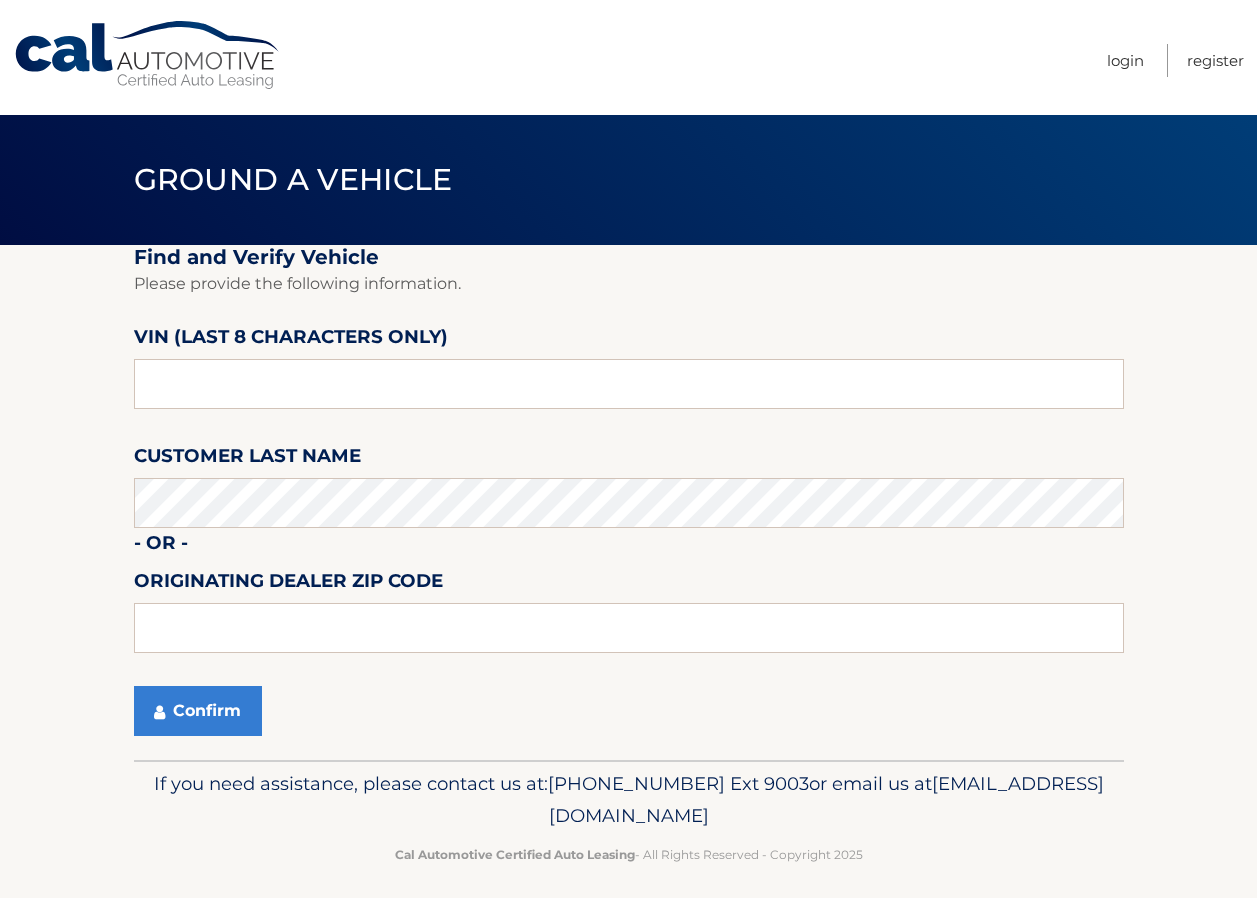scroll, scrollTop: 0, scrollLeft: 0, axis: both 